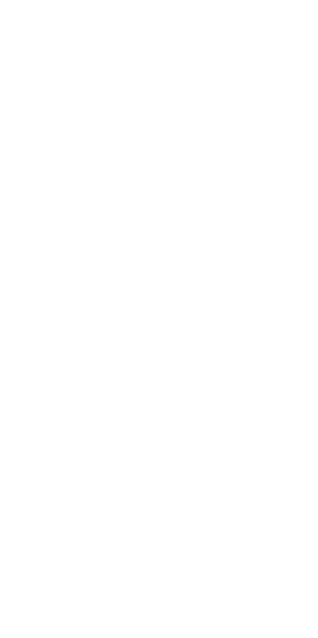 scroll, scrollTop: 0, scrollLeft: 0, axis: both 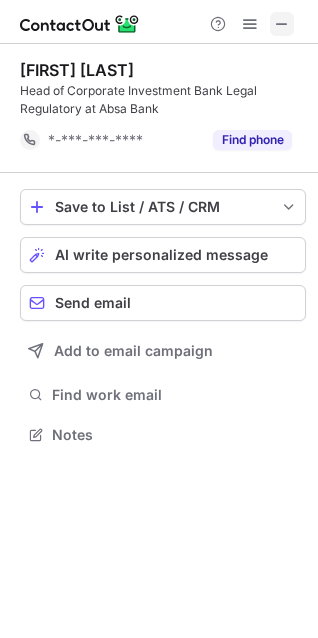 click at bounding box center (282, 24) 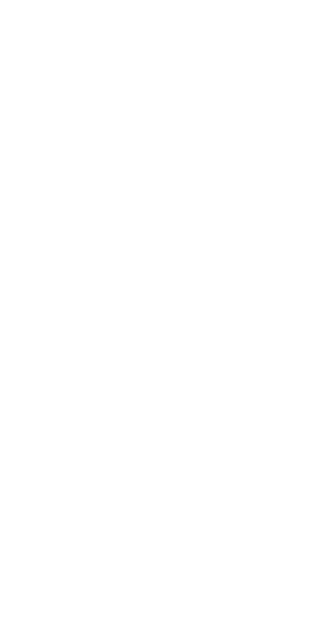 scroll, scrollTop: 0, scrollLeft: 0, axis: both 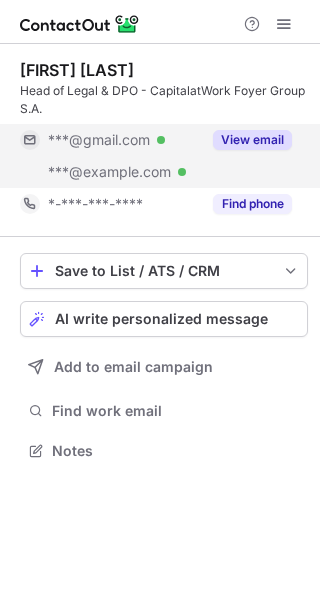click on "View email" at bounding box center (252, 140) 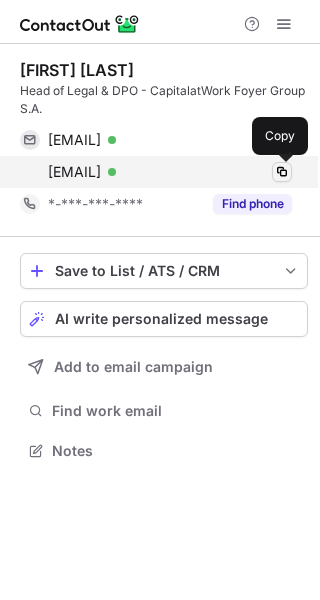 click at bounding box center [282, 172] 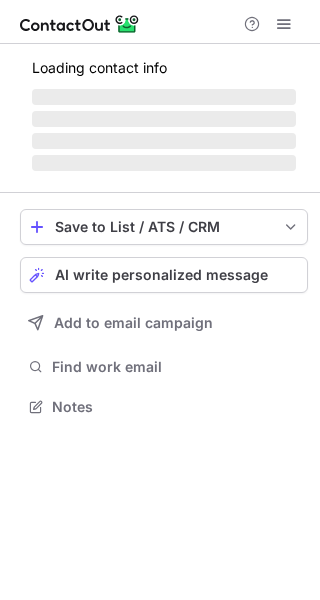 scroll, scrollTop: 0, scrollLeft: 0, axis: both 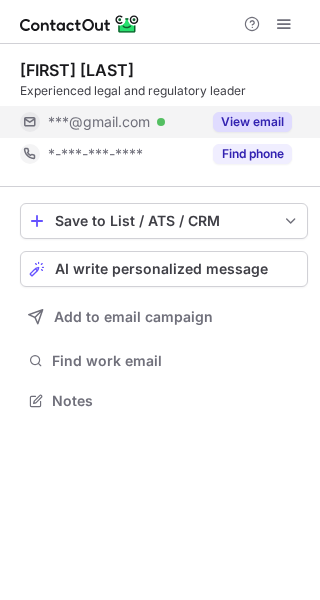 click on "View email" at bounding box center [252, 122] 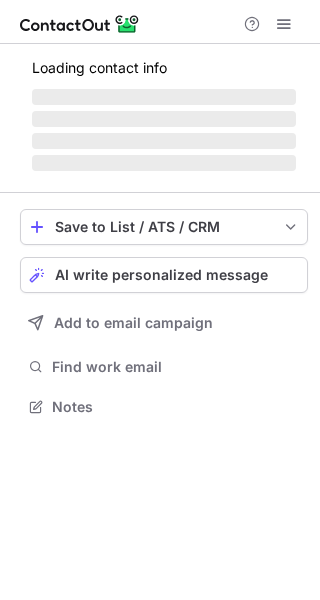 scroll, scrollTop: 0, scrollLeft: 0, axis: both 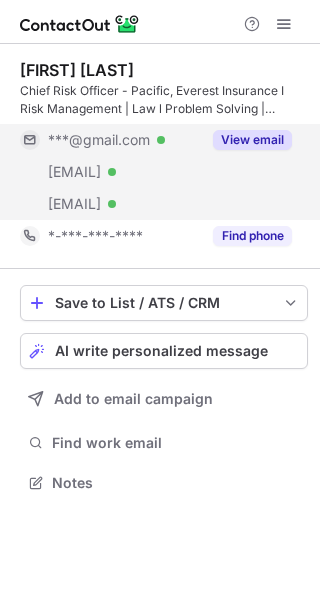 click on "View email" at bounding box center [252, 140] 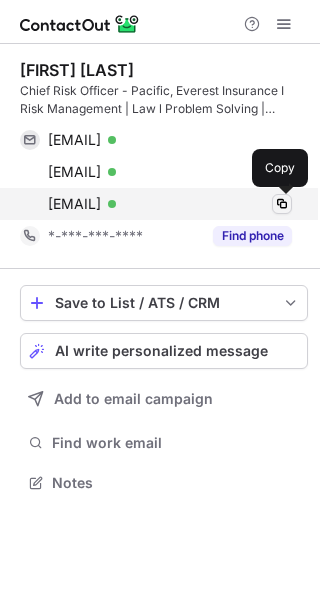 click at bounding box center [282, 204] 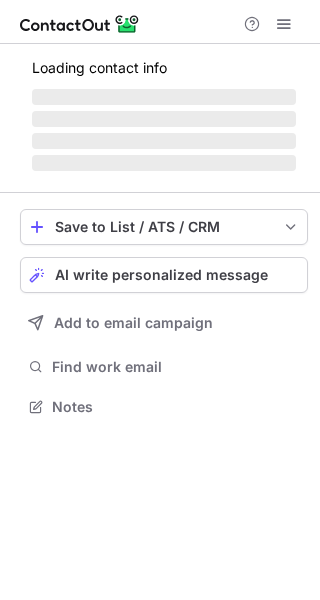 scroll, scrollTop: 0, scrollLeft: 0, axis: both 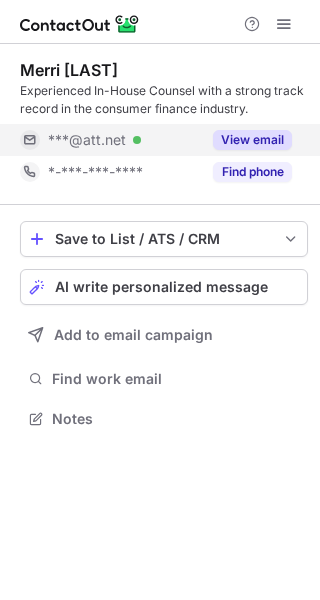 click on "View email" at bounding box center [252, 140] 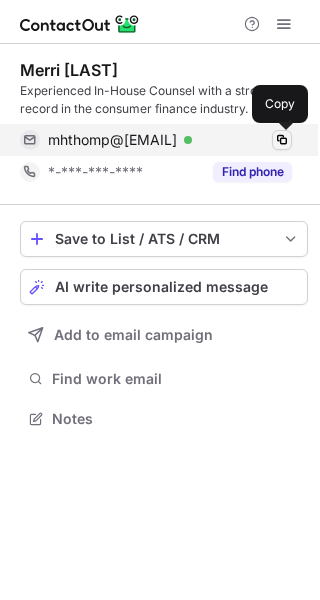 click at bounding box center (282, 140) 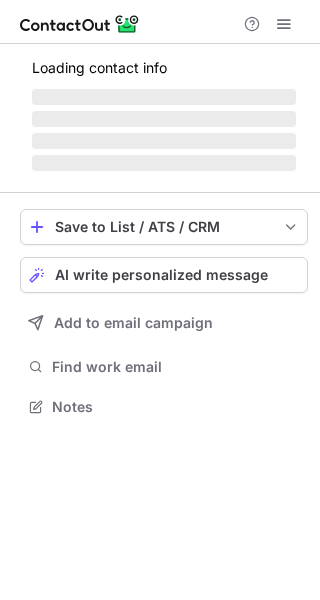 scroll, scrollTop: 0, scrollLeft: 0, axis: both 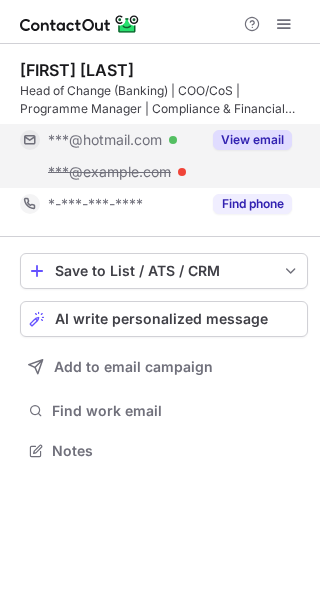 click on "View email" at bounding box center [252, 140] 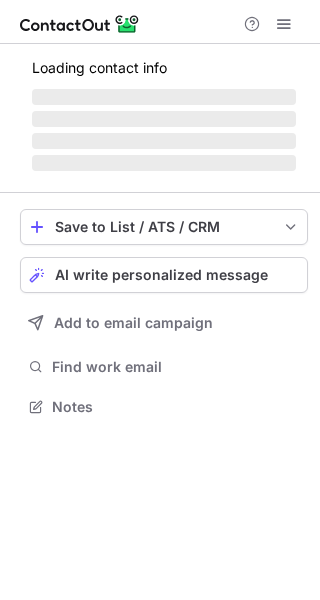 scroll, scrollTop: 0, scrollLeft: 0, axis: both 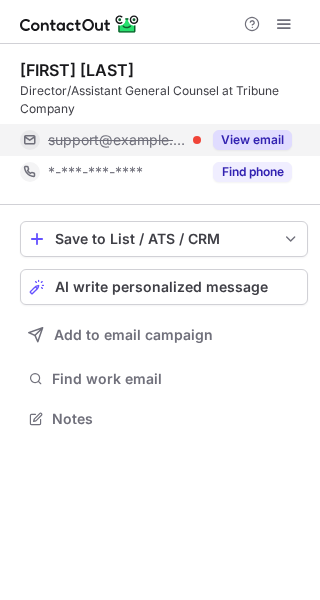 click on "View email" at bounding box center (252, 140) 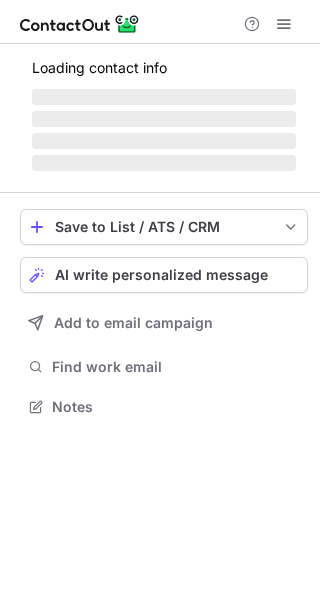 scroll, scrollTop: 0, scrollLeft: 0, axis: both 